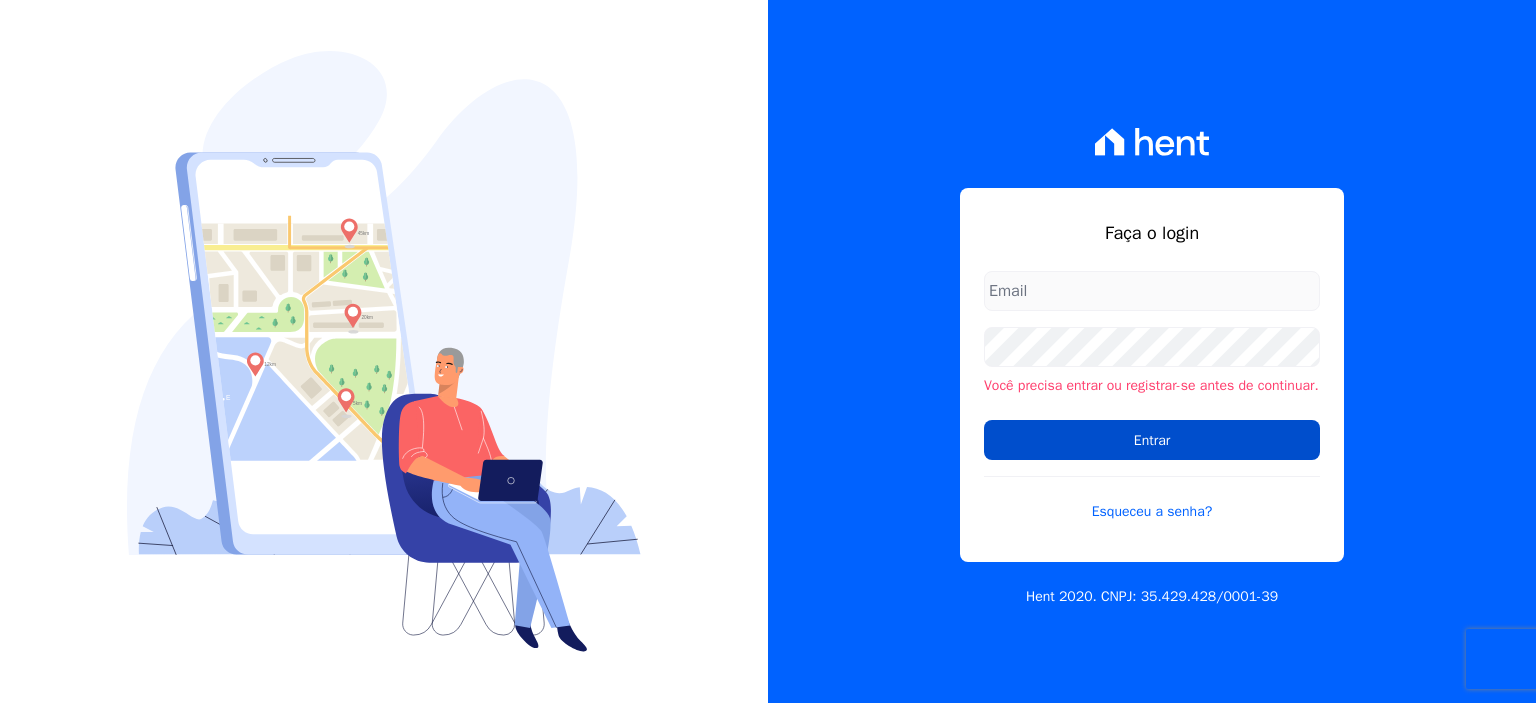scroll, scrollTop: 0, scrollLeft: 0, axis: both 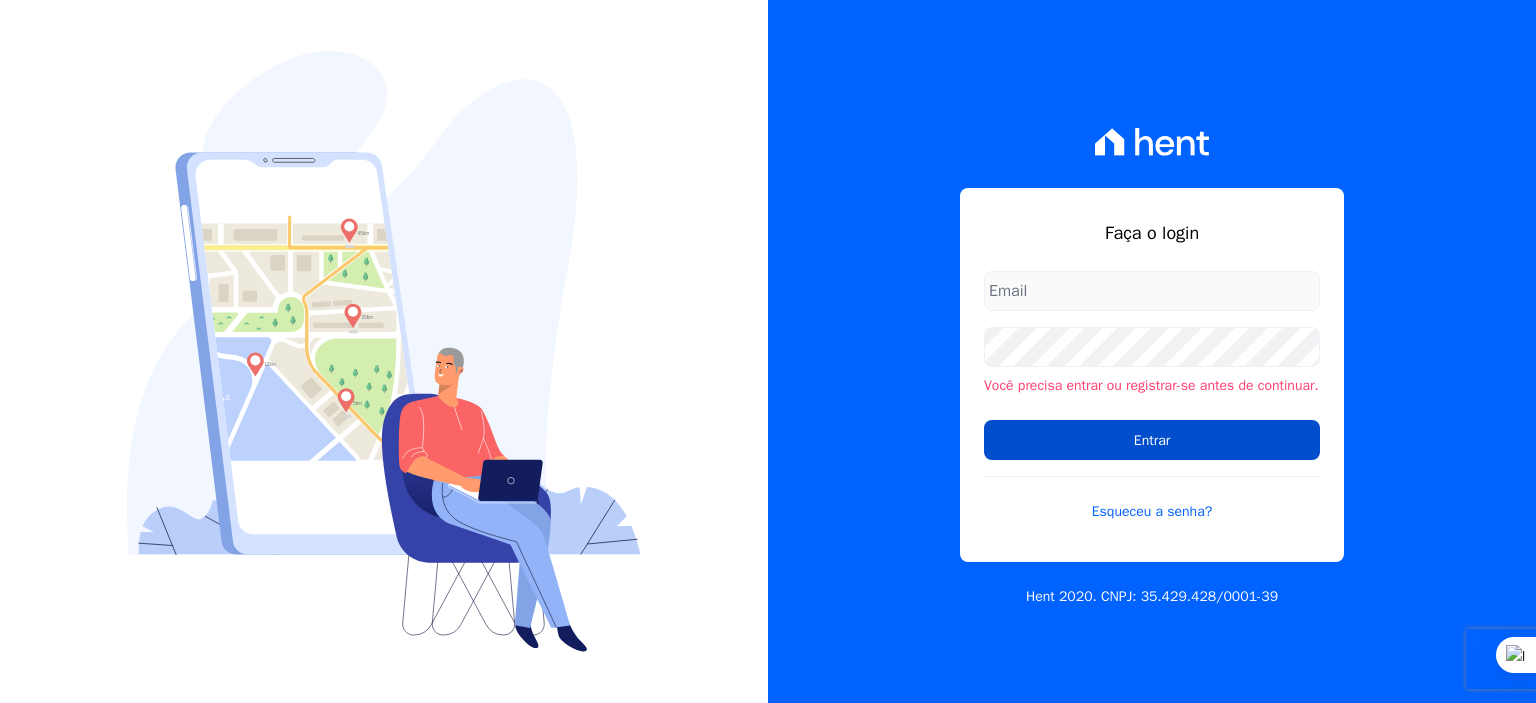 type on "[USERNAME]@[DOMAIN].com.br" 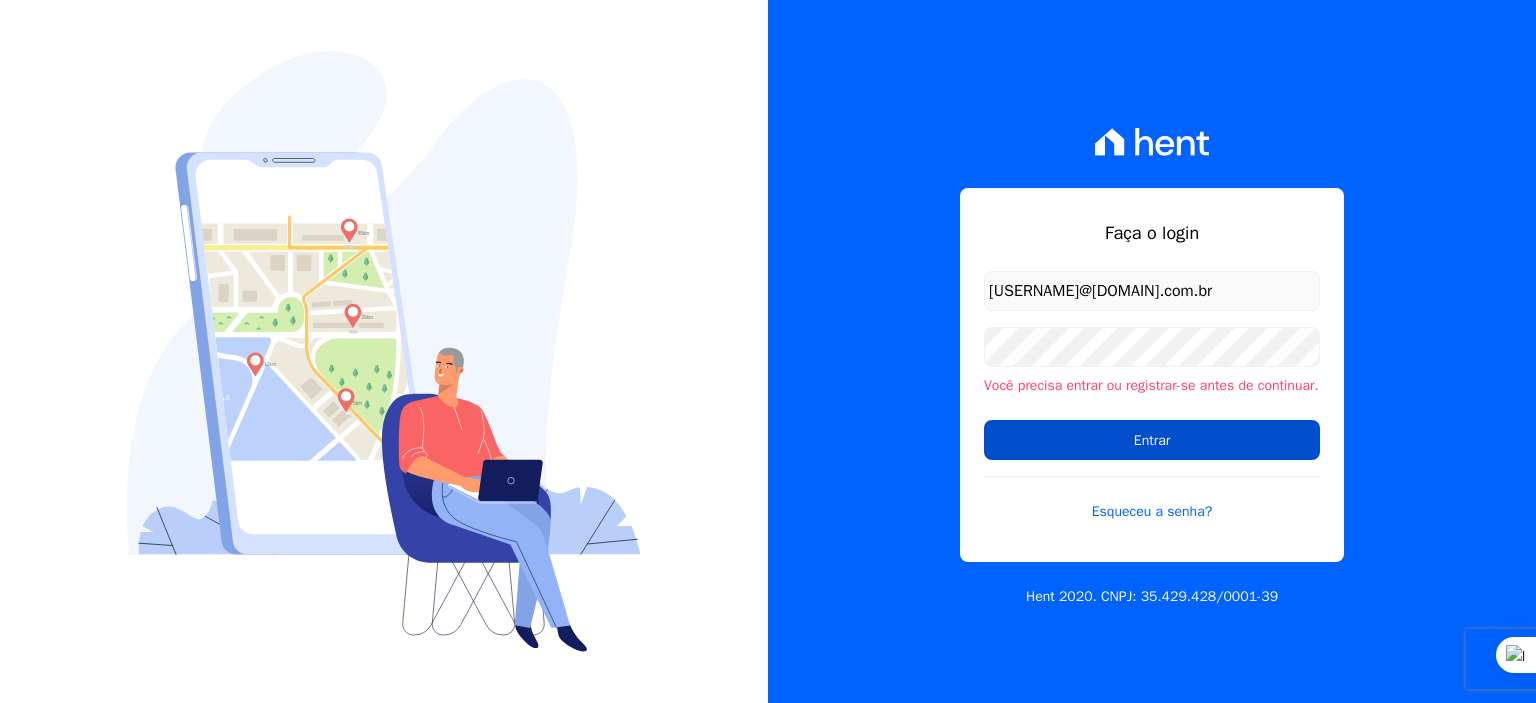 click on "Entrar" at bounding box center (1152, 440) 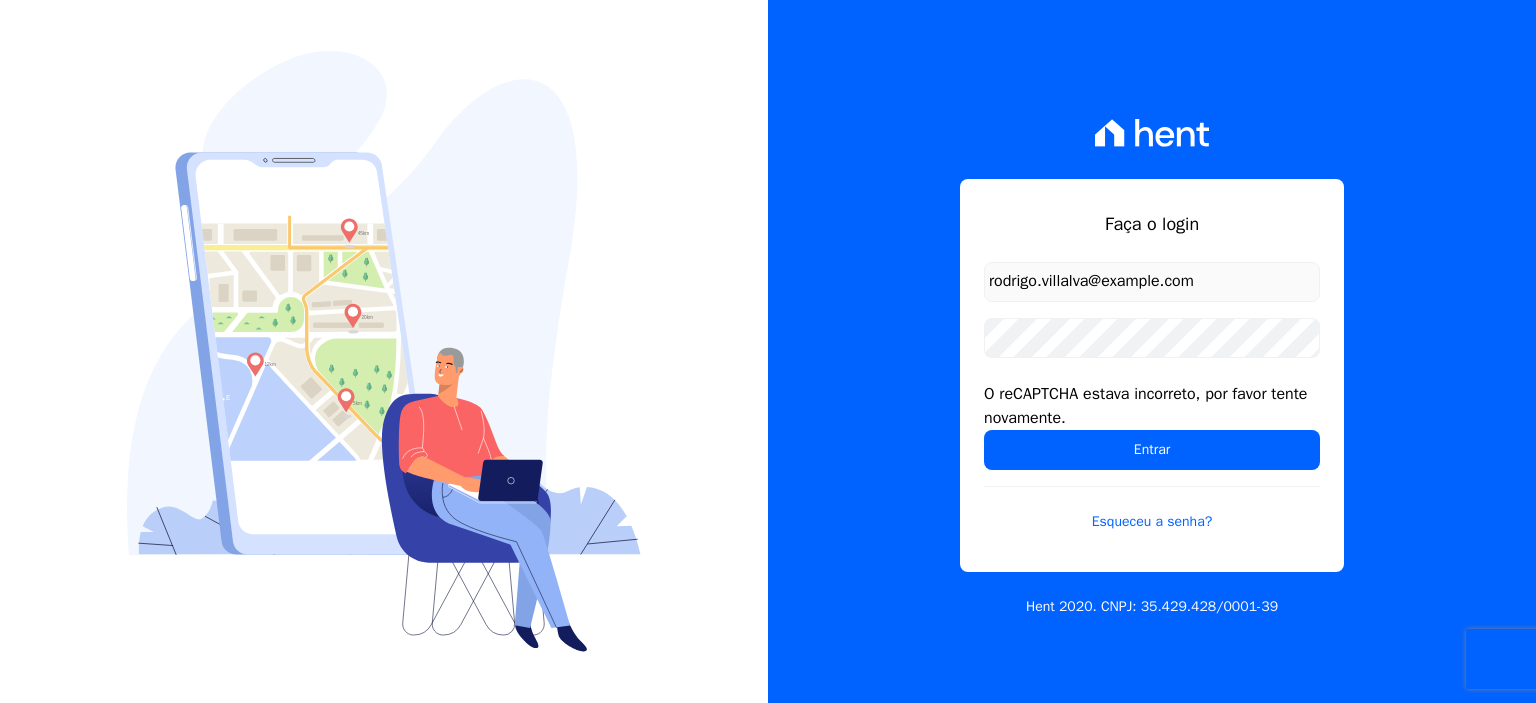 scroll, scrollTop: 0, scrollLeft: 0, axis: both 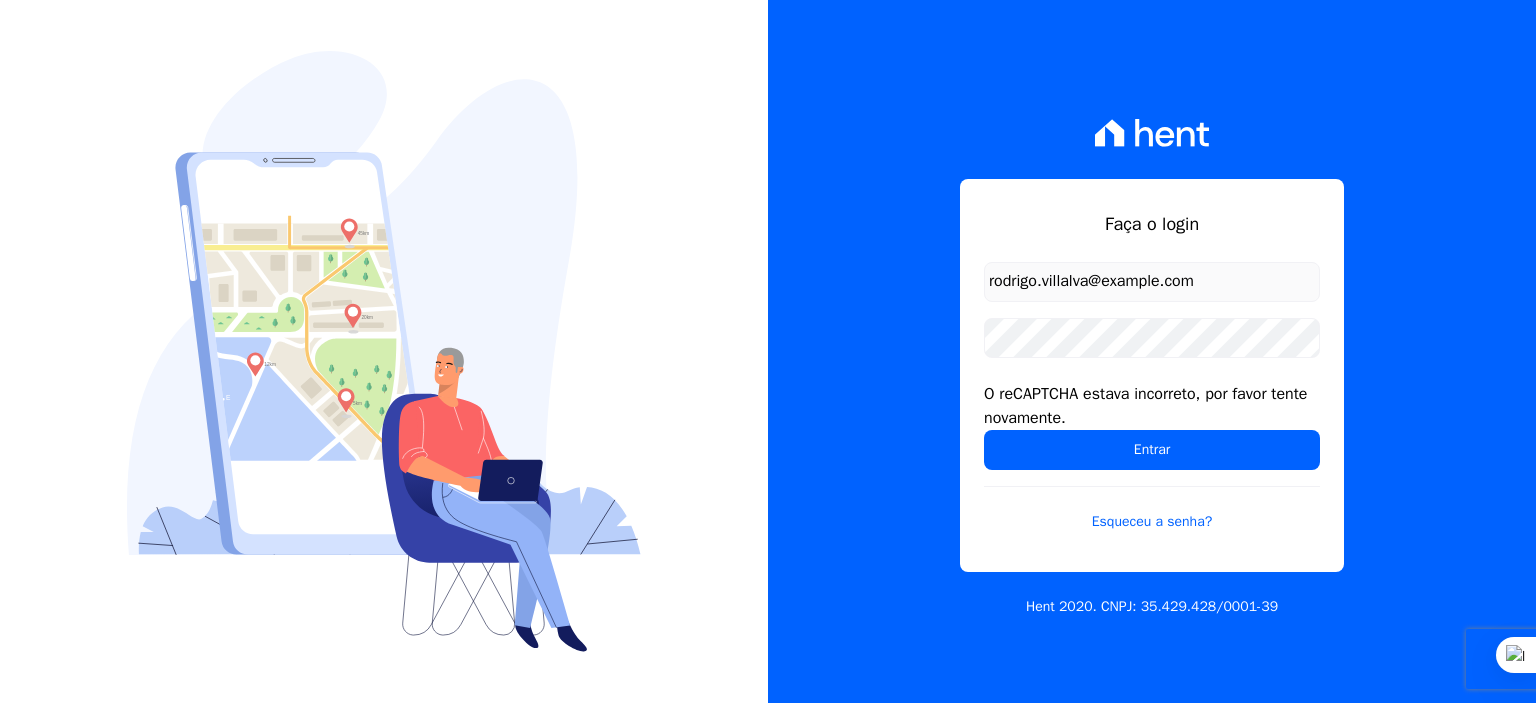click on "rodrigo.villalva@grupozarin.com.br" at bounding box center [1152, 282] 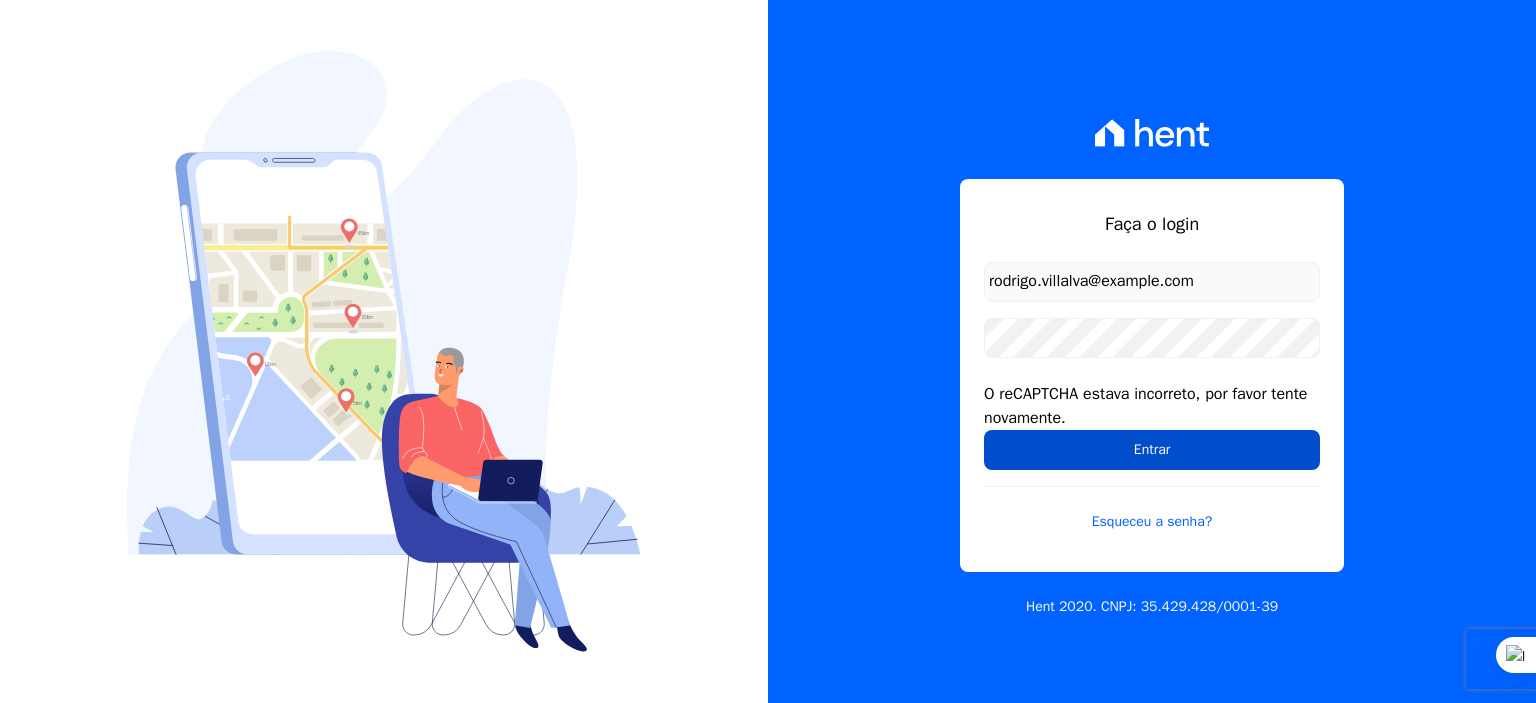 click on "Entrar" at bounding box center (1152, 450) 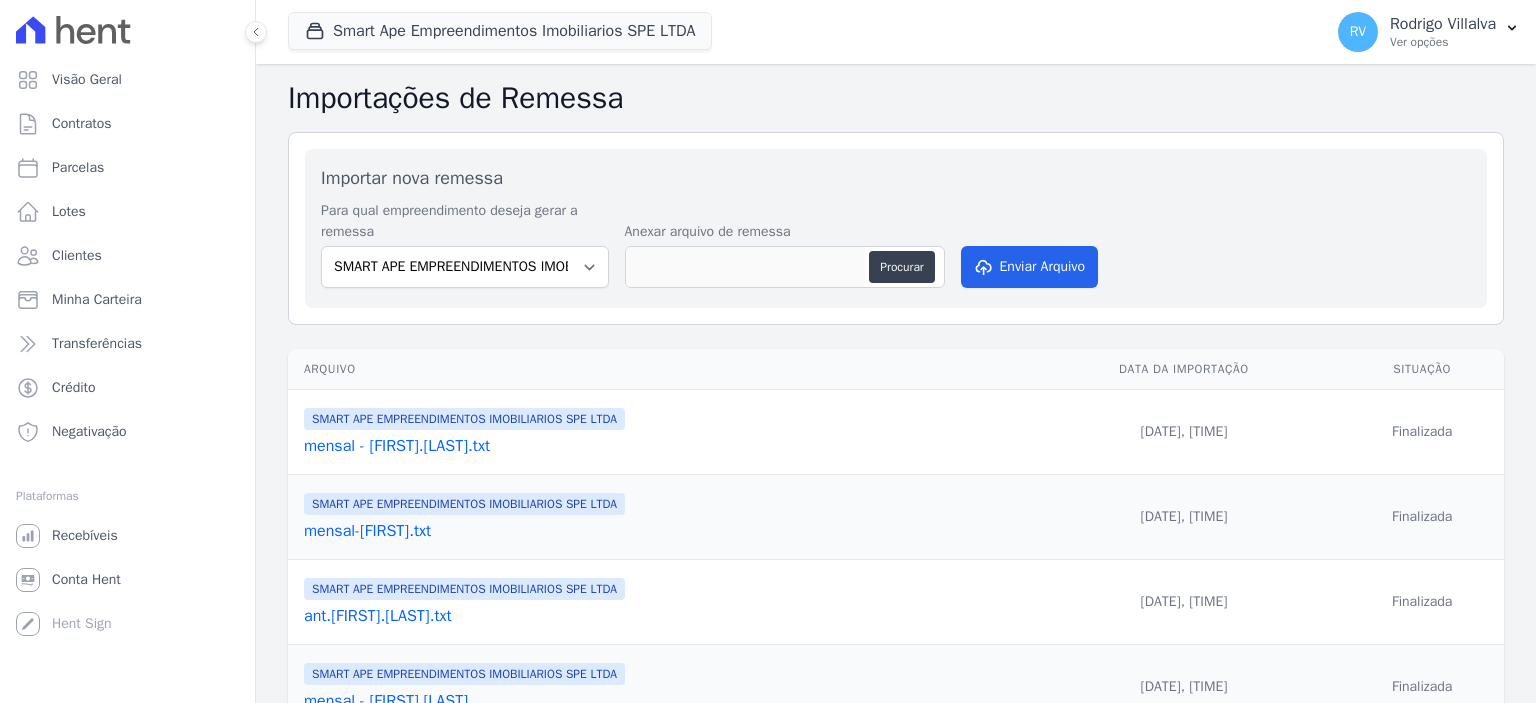 scroll, scrollTop: 0, scrollLeft: 0, axis: both 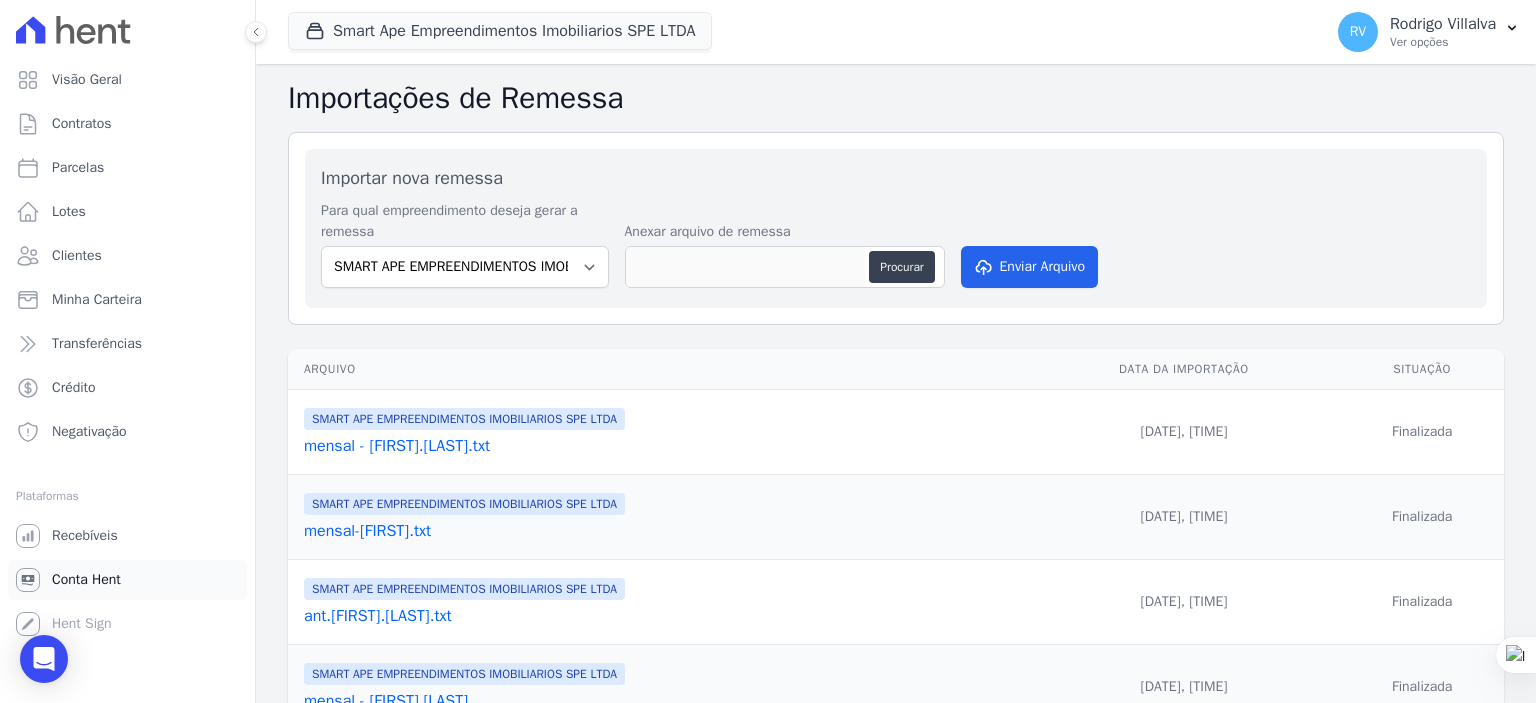 click on "Conta Hent" at bounding box center (86, 580) 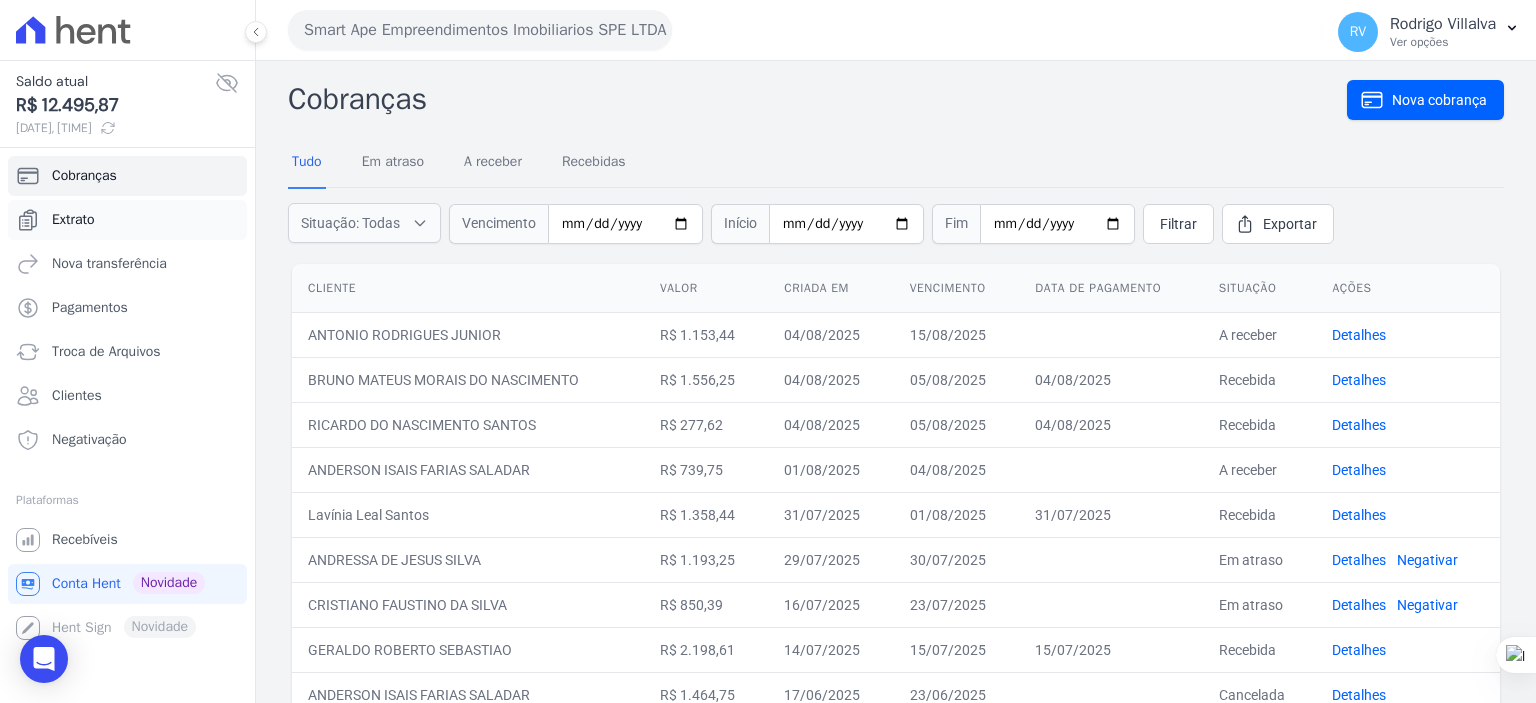 click on "Extrato" at bounding box center (127, 220) 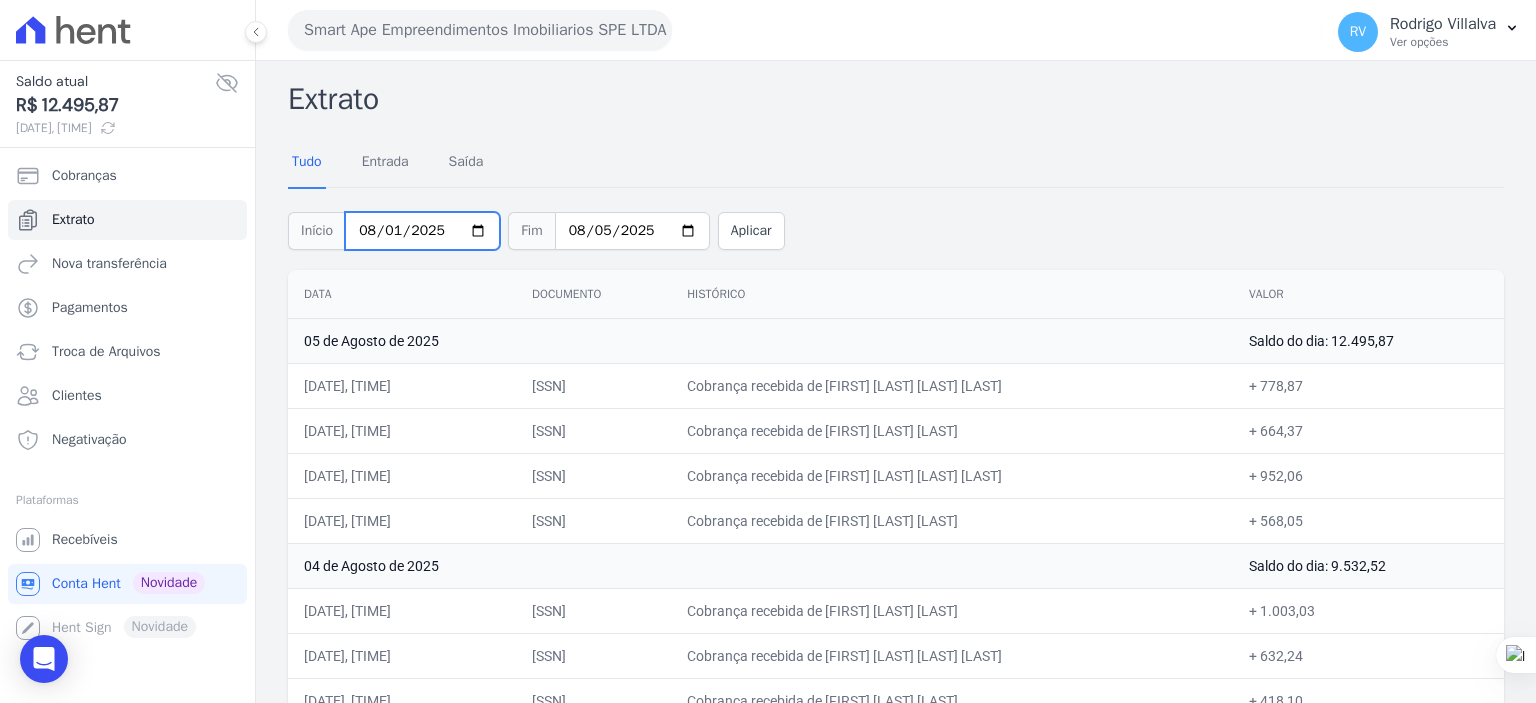 click on "2025-08-01" at bounding box center (422, 231) 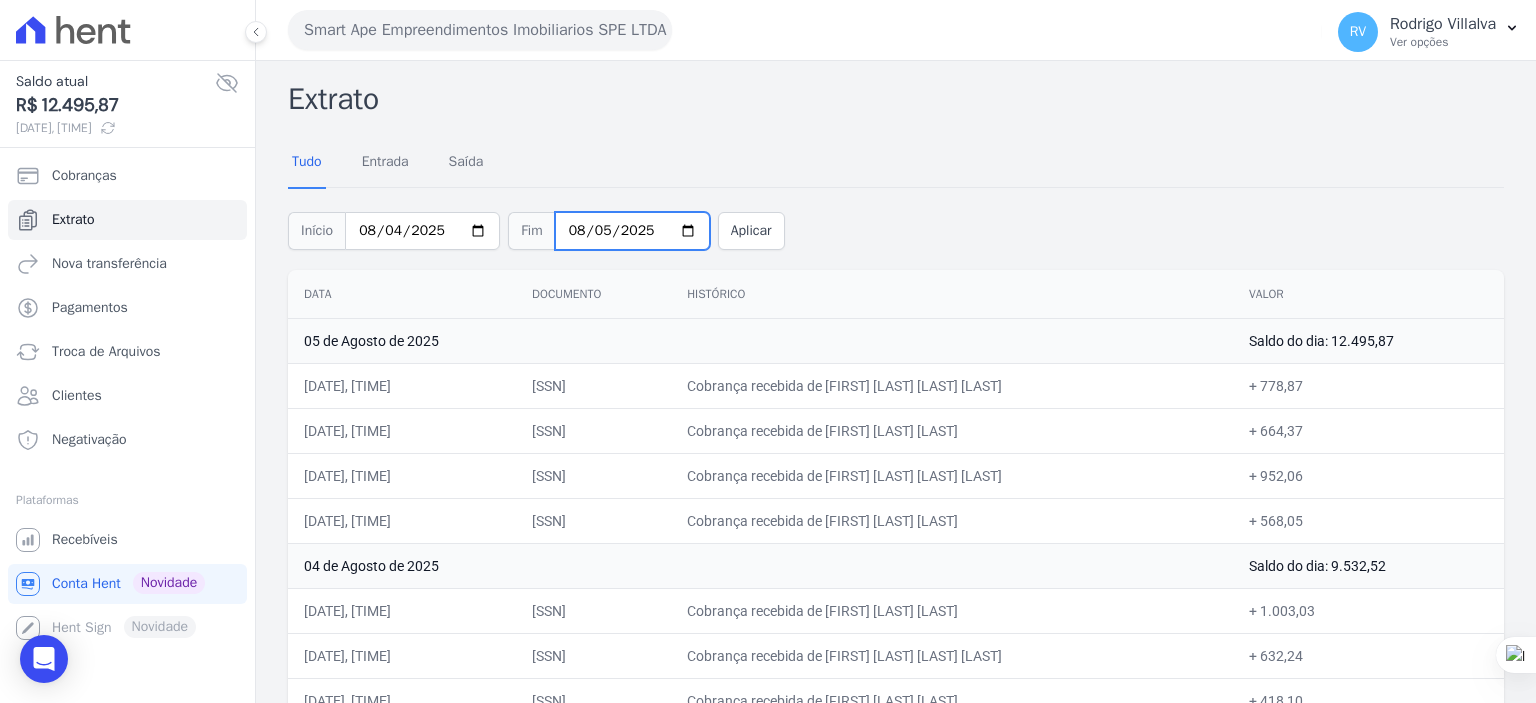 click on "2025-08-05" at bounding box center (632, 231) 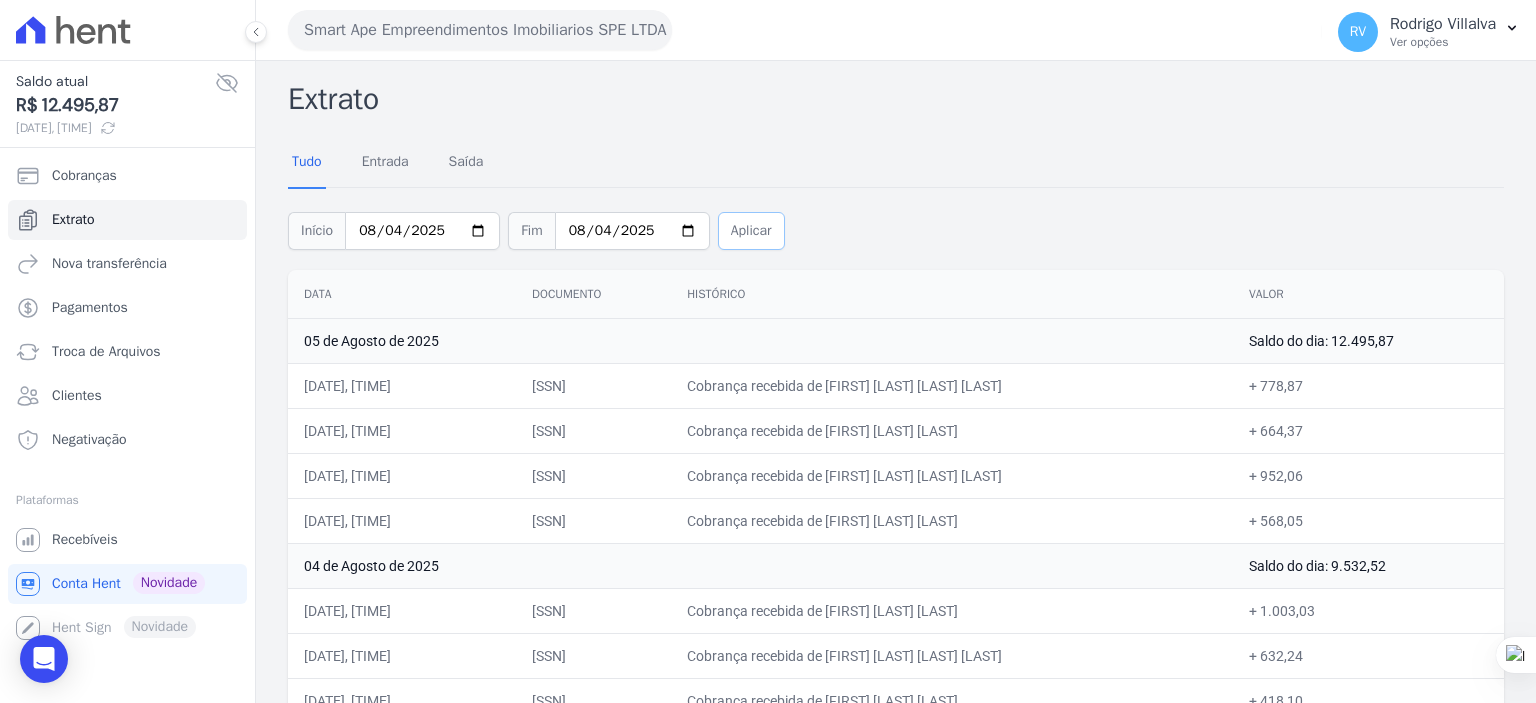 click on "Aplicar" at bounding box center [751, 231] 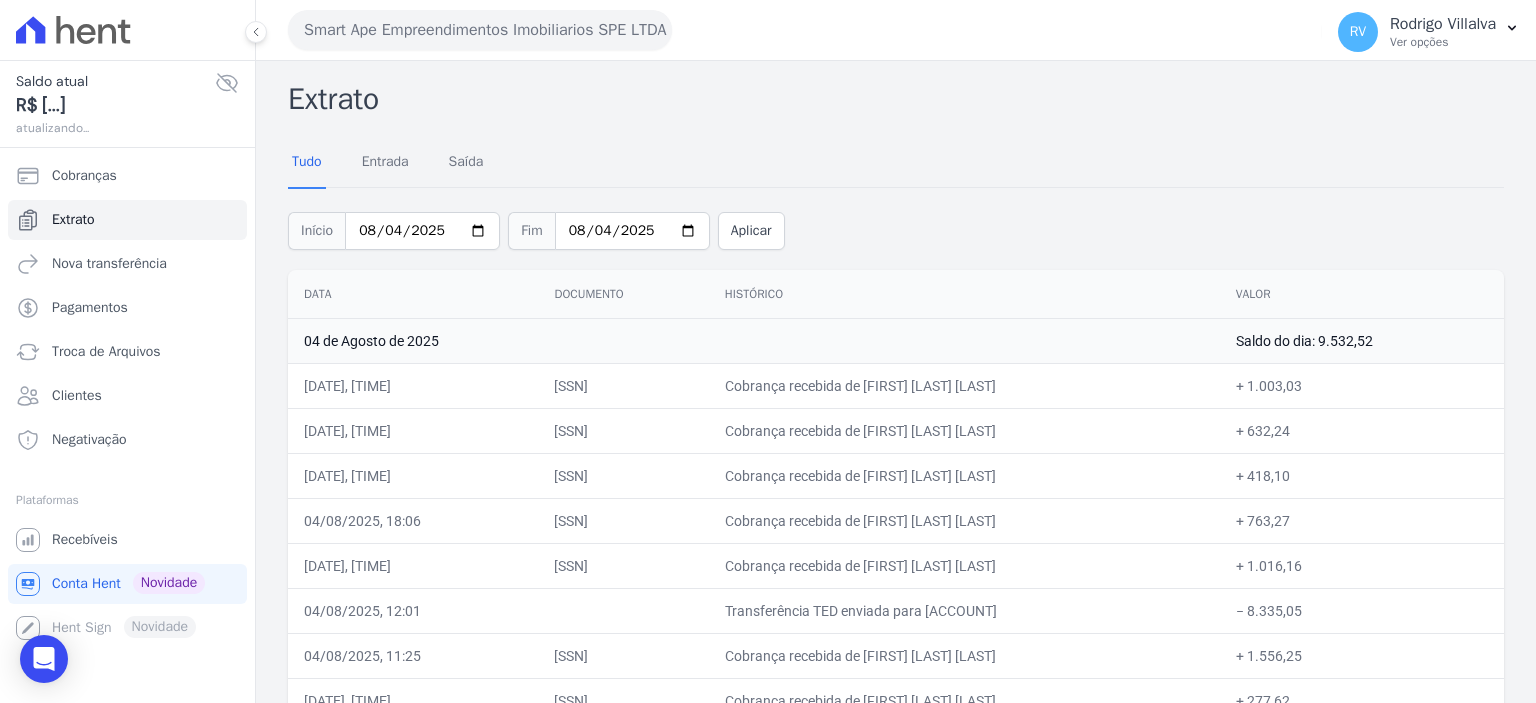click on "Entrada" at bounding box center (385, 163) 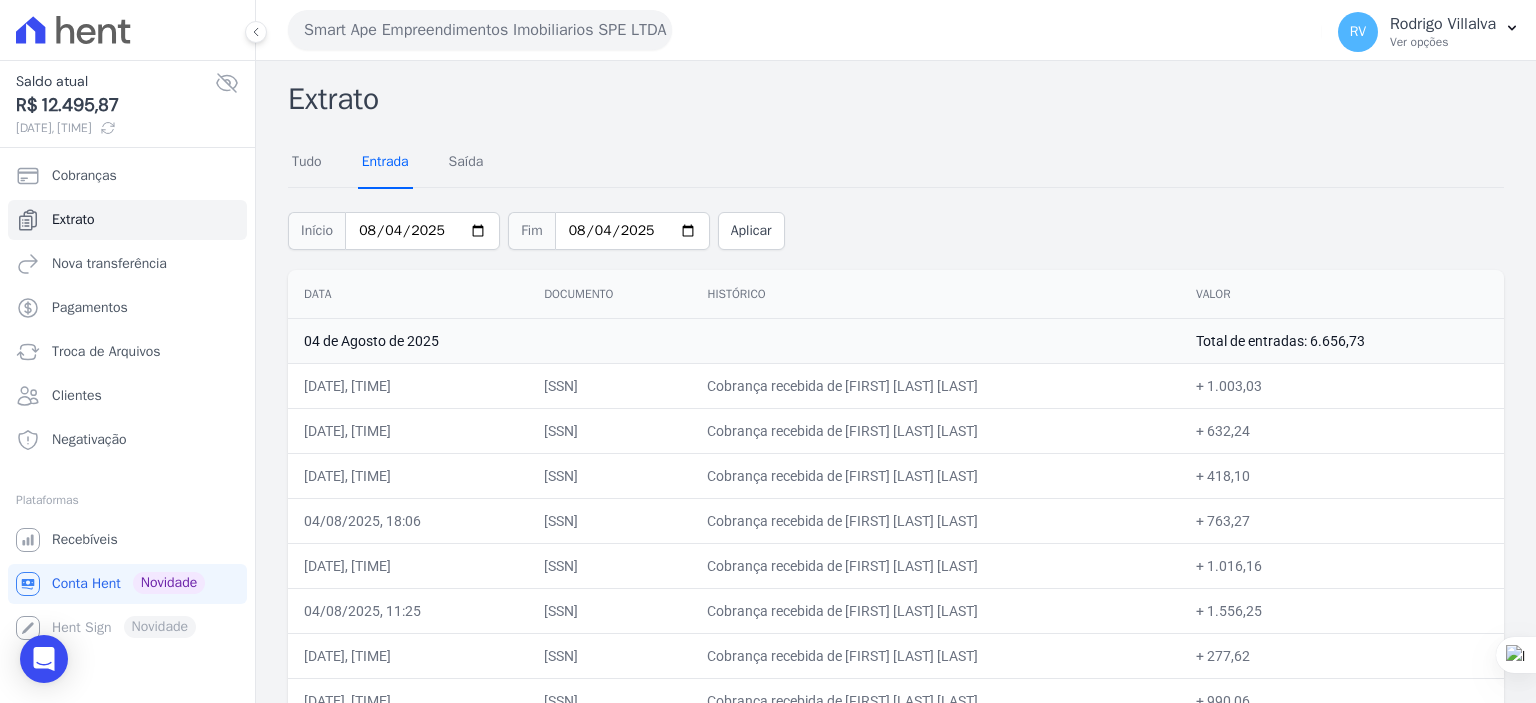 click on "Entrada" at bounding box center (385, 163) 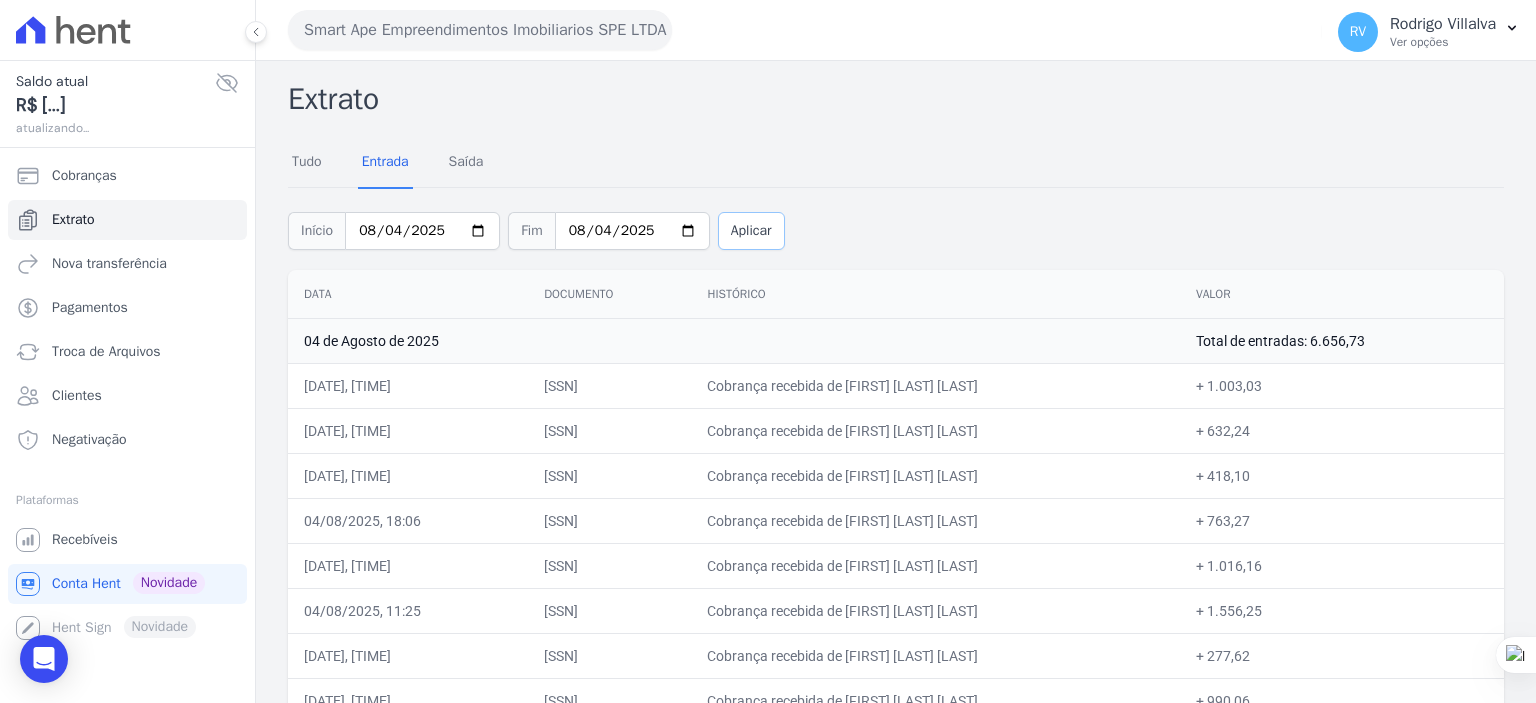 click on "Aplicar" at bounding box center (751, 231) 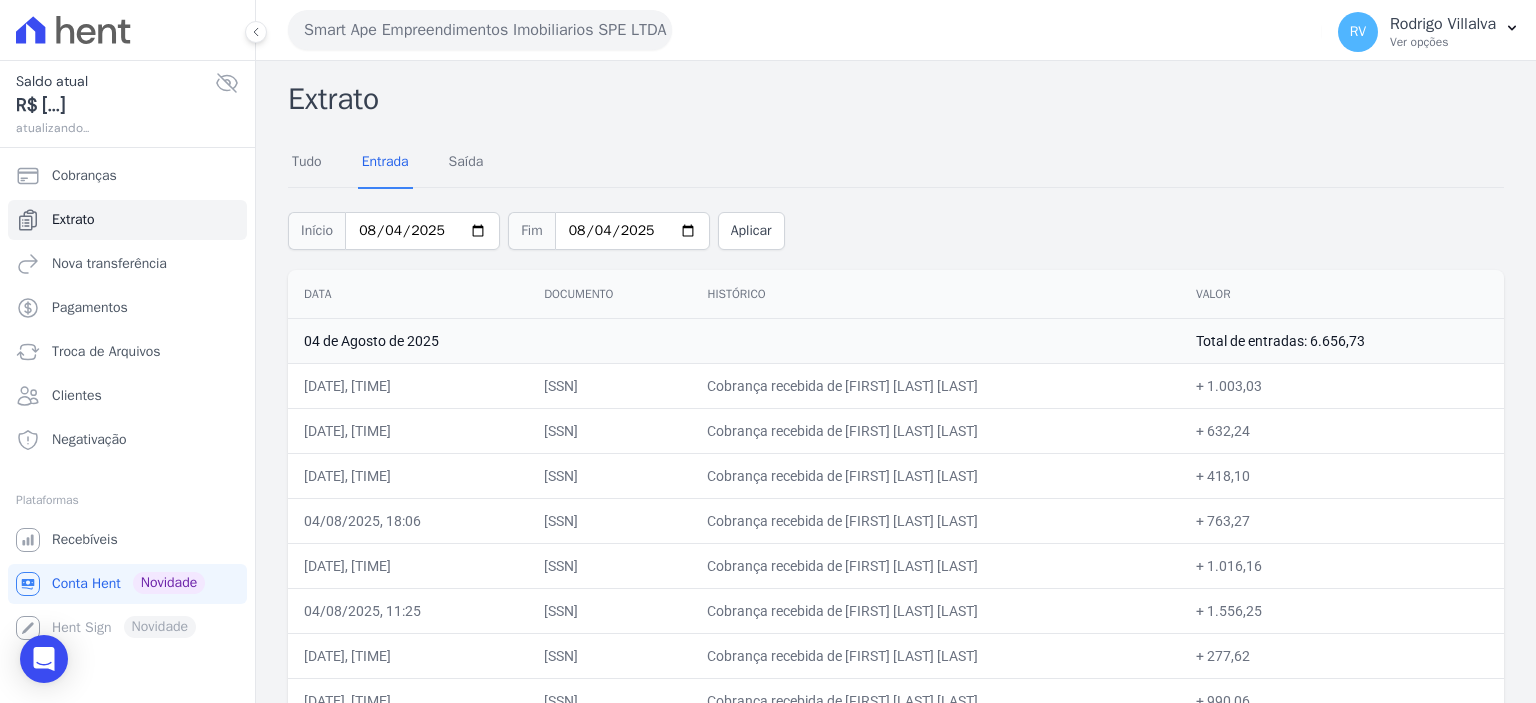 scroll, scrollTop: 0, scrollLeft: 0, axis: both 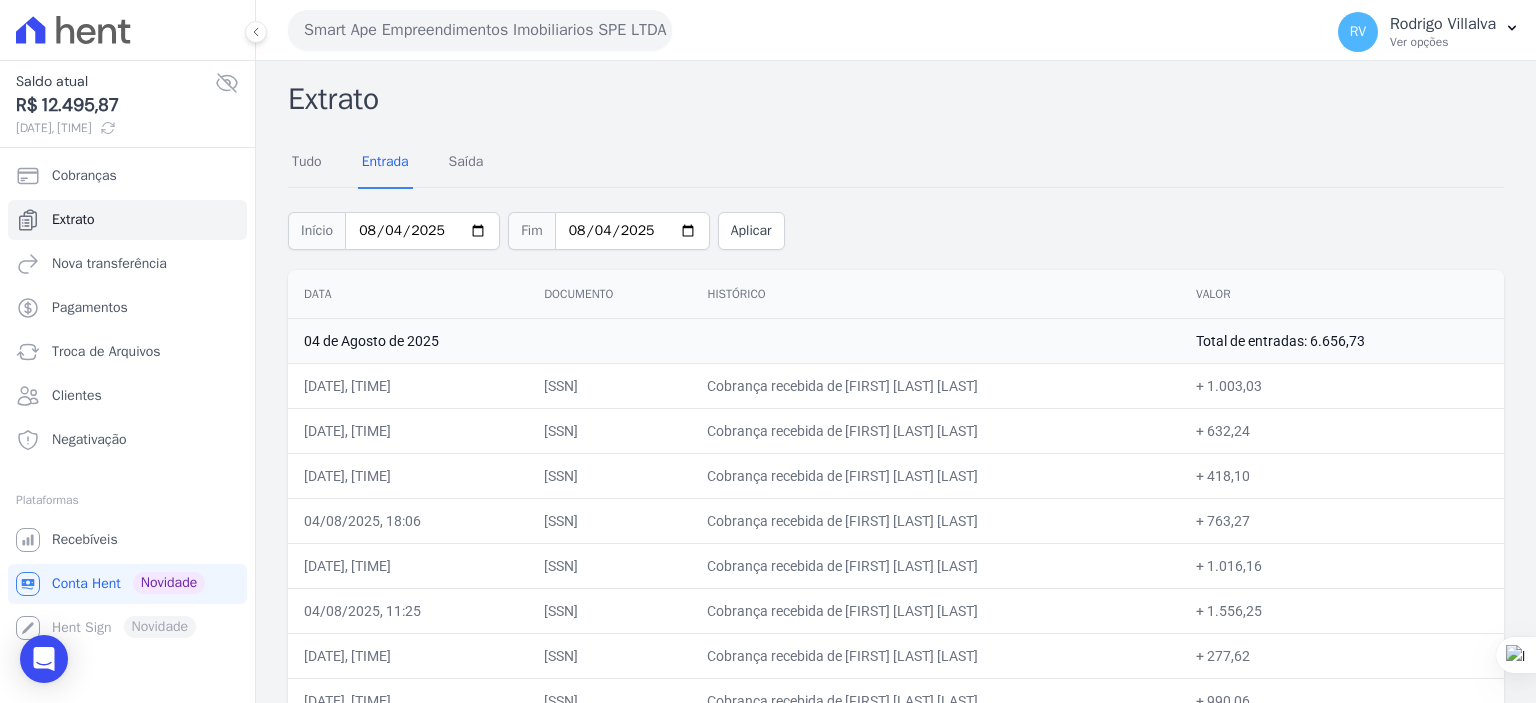 drag, startPoint x: 817, startPoint y: 381, endPoint x: 992, endPoint y: 390, distance: 175.23128 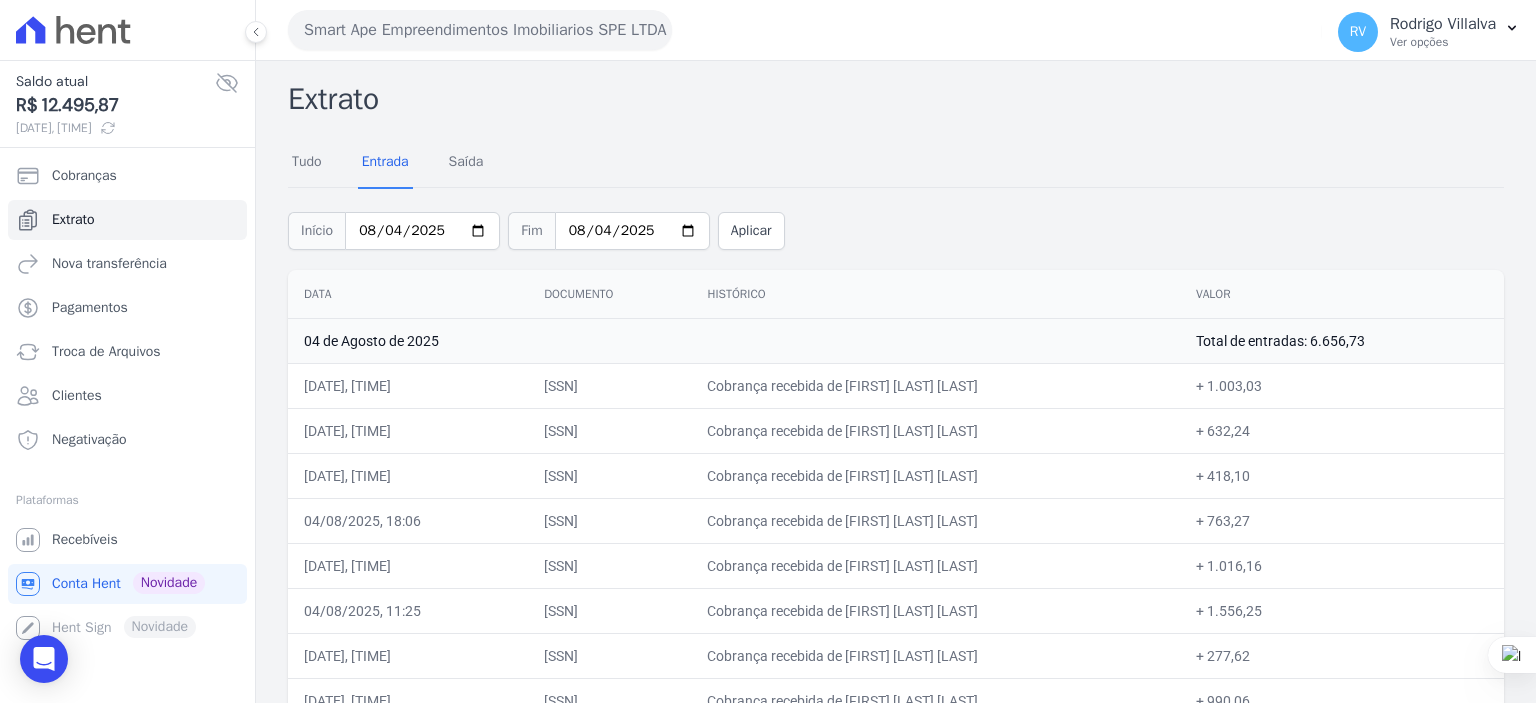copy on "[FIRST] [LAST]" 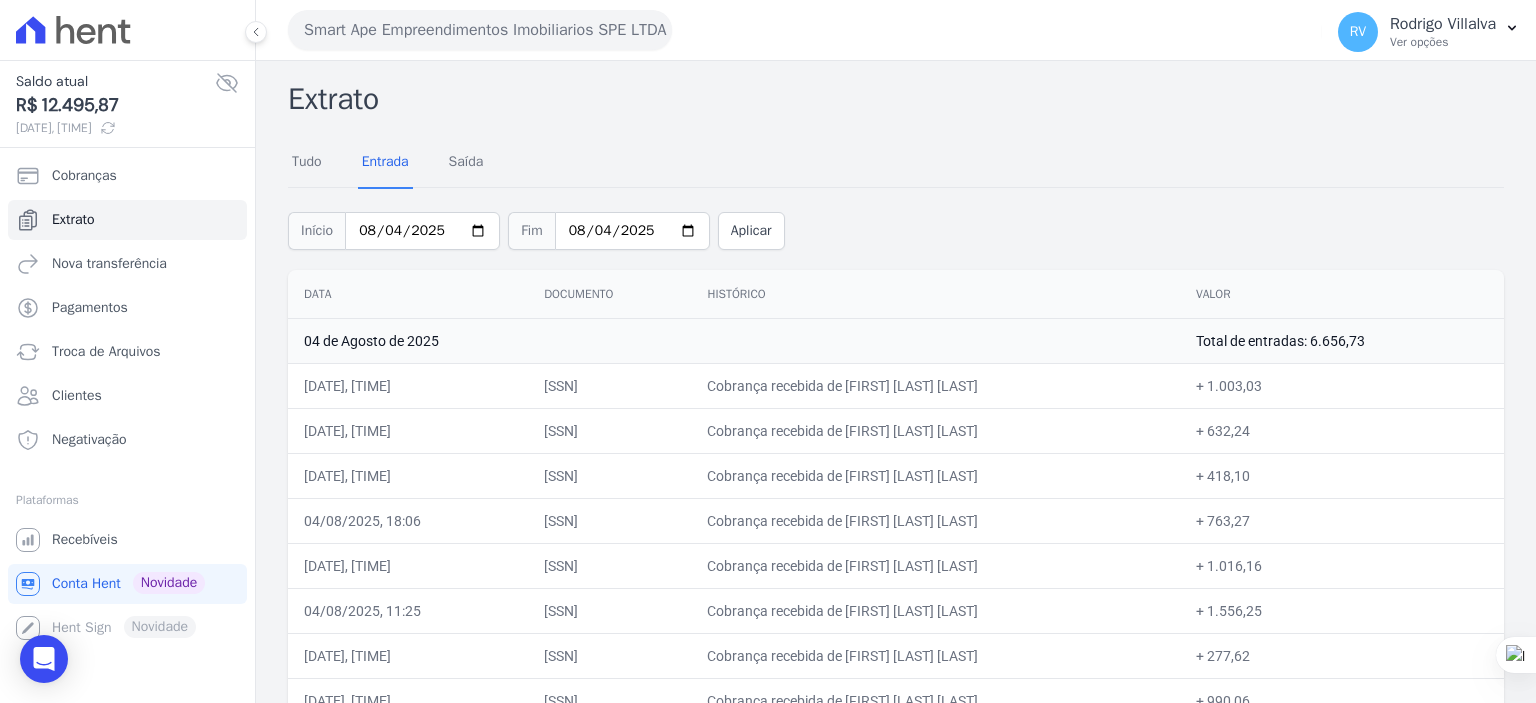 drag, startPoint x: 1257, startPoint y: 473, endPoint x: 1290, endPoint y: 472, distance: 33.01515 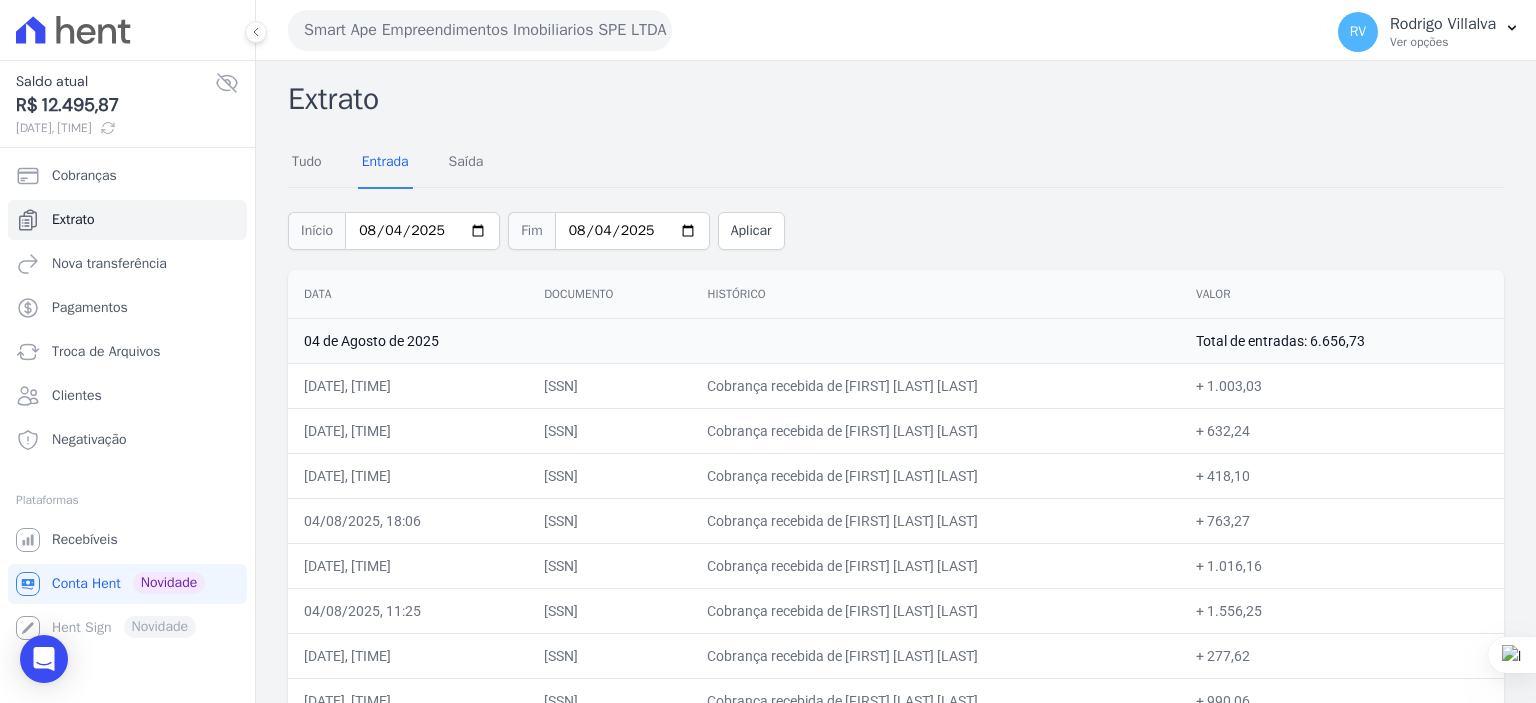 copy on "[FIRST] [LAST] [LAST]" 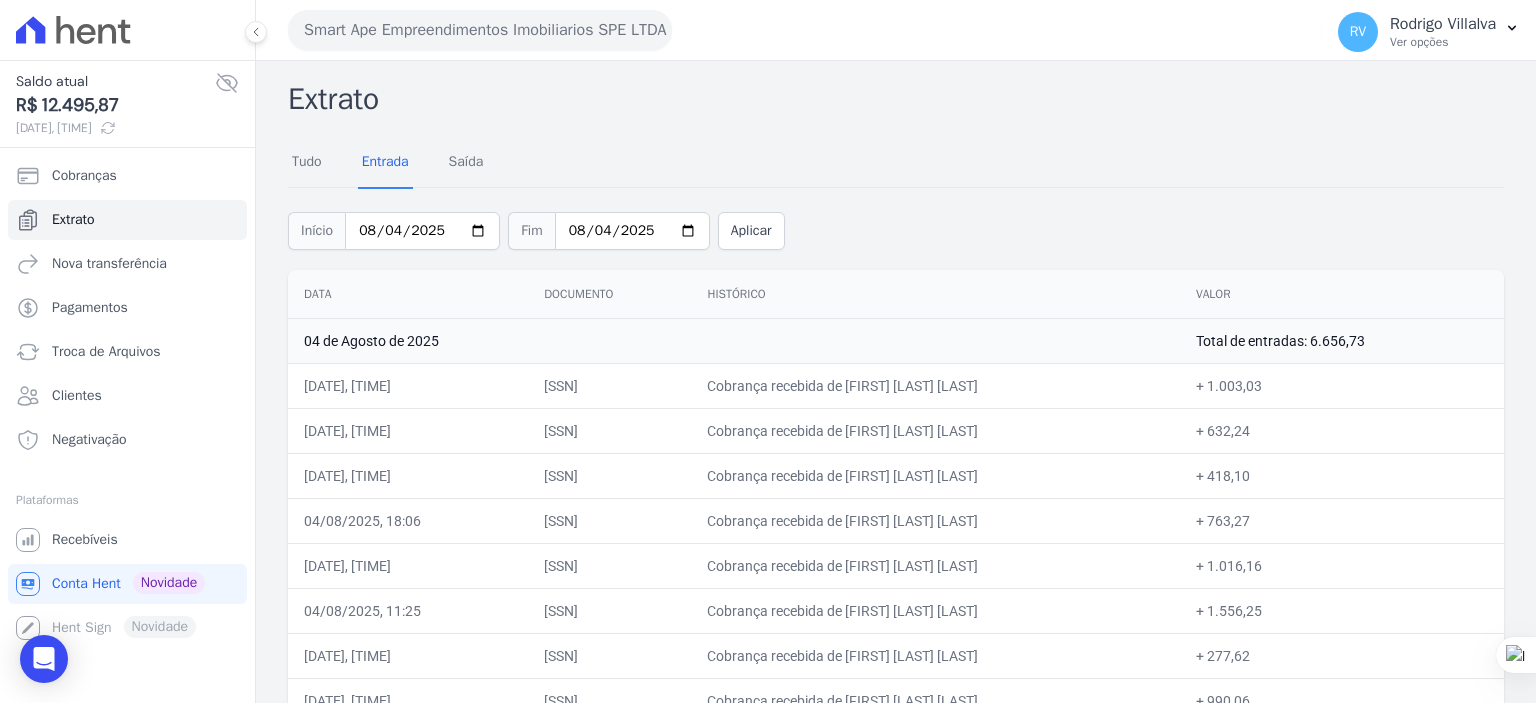 copy on "[FIRST] [LAST] [LAST]" 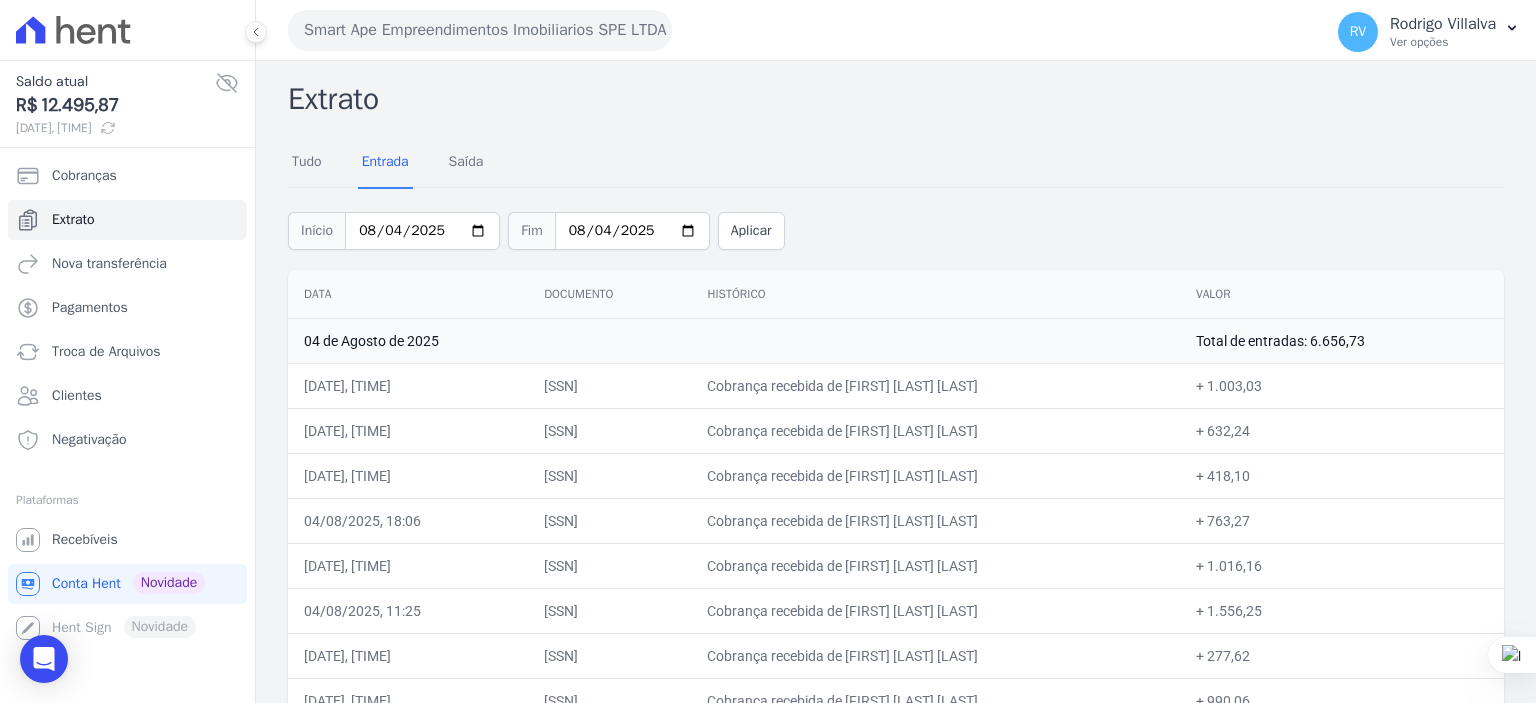 copy on "763,27" 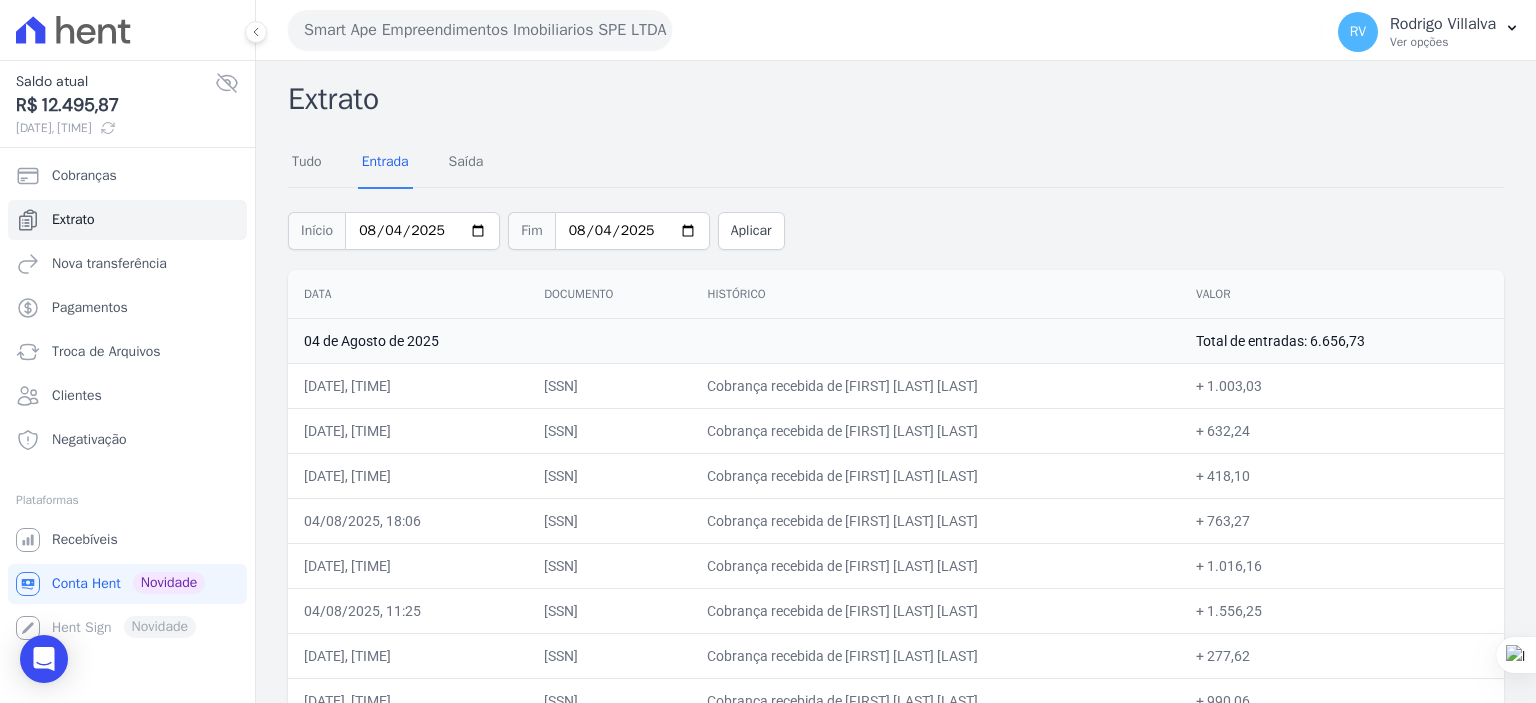 drag, startPoint x: 816, startPoint y: 561, endPoint x: 1000, endPoint y: 572, distance: 184.3285 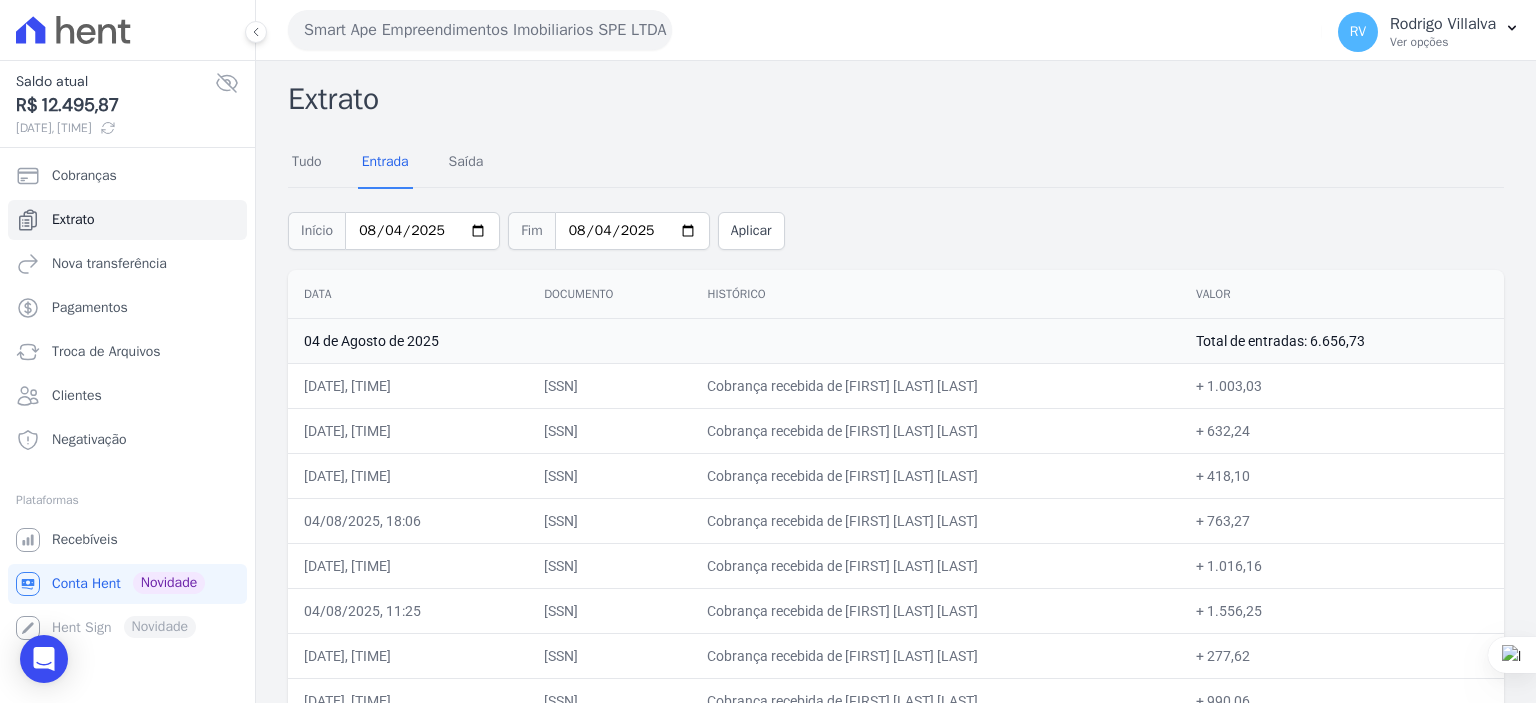 copy on "[FIRST] [LAST] [LAST]" 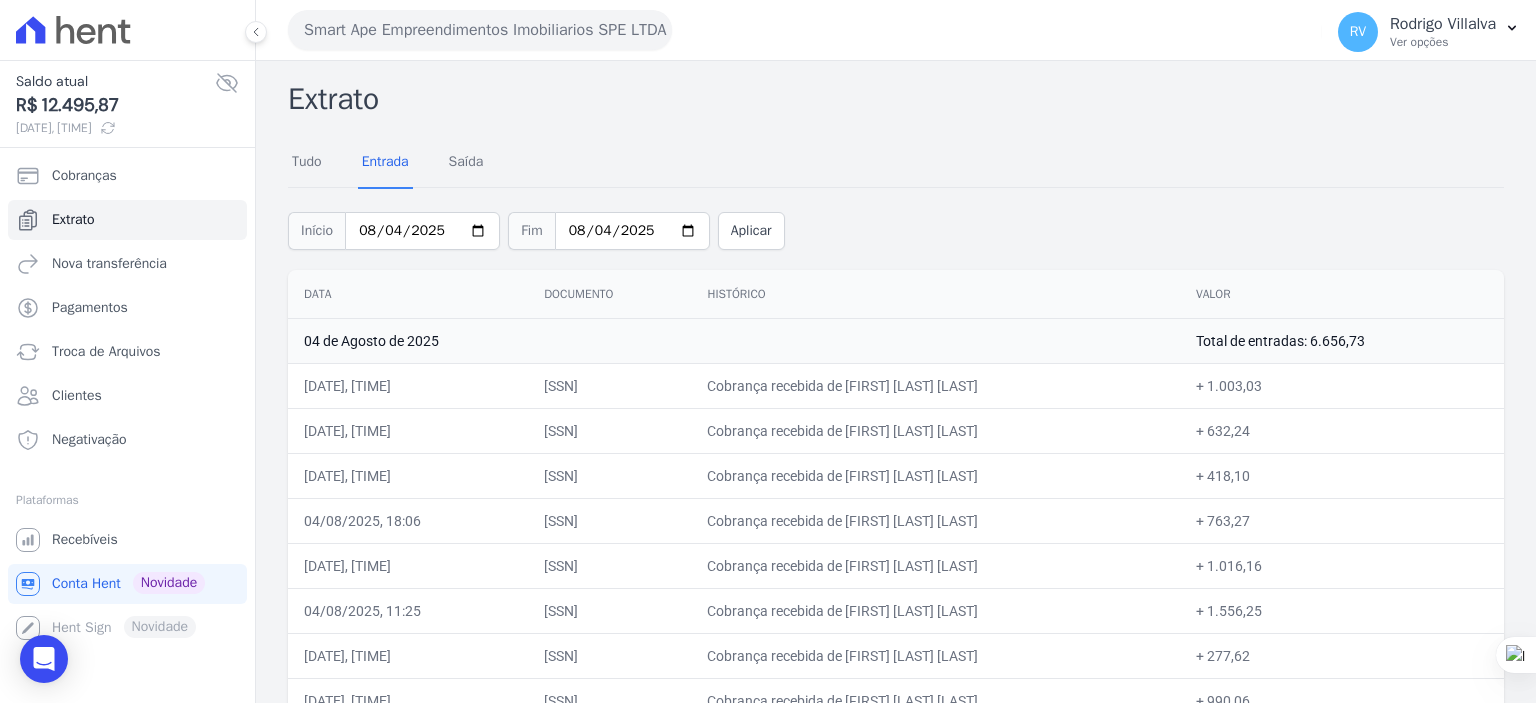 drag, startPoint x: 1250, startPoint y: 569, endPoint x: 1296, endPoint y: 568, distance: 46.010868 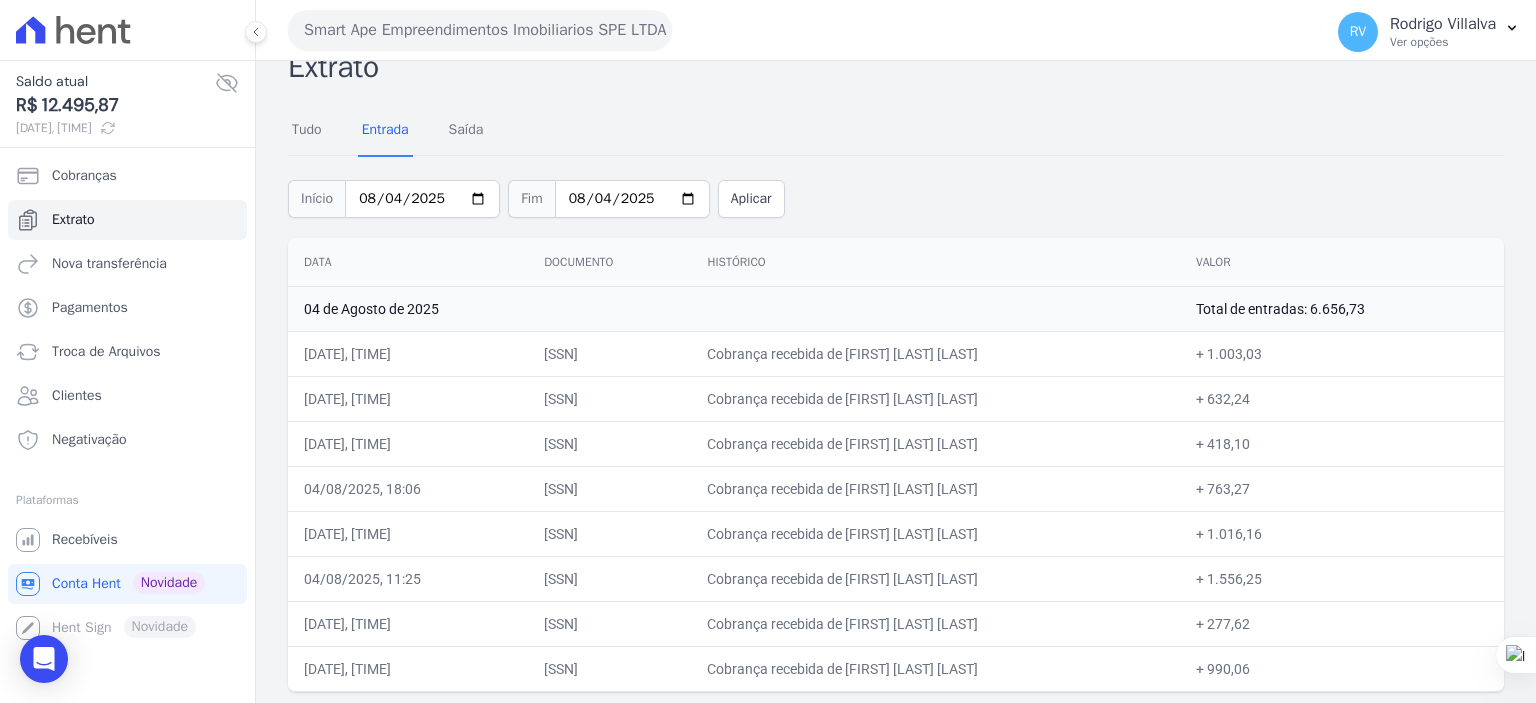 drag, startPoint x: 820, startPoint y: 621, endPoint x: 1021, endPoint y: 625, distance: 201.0398 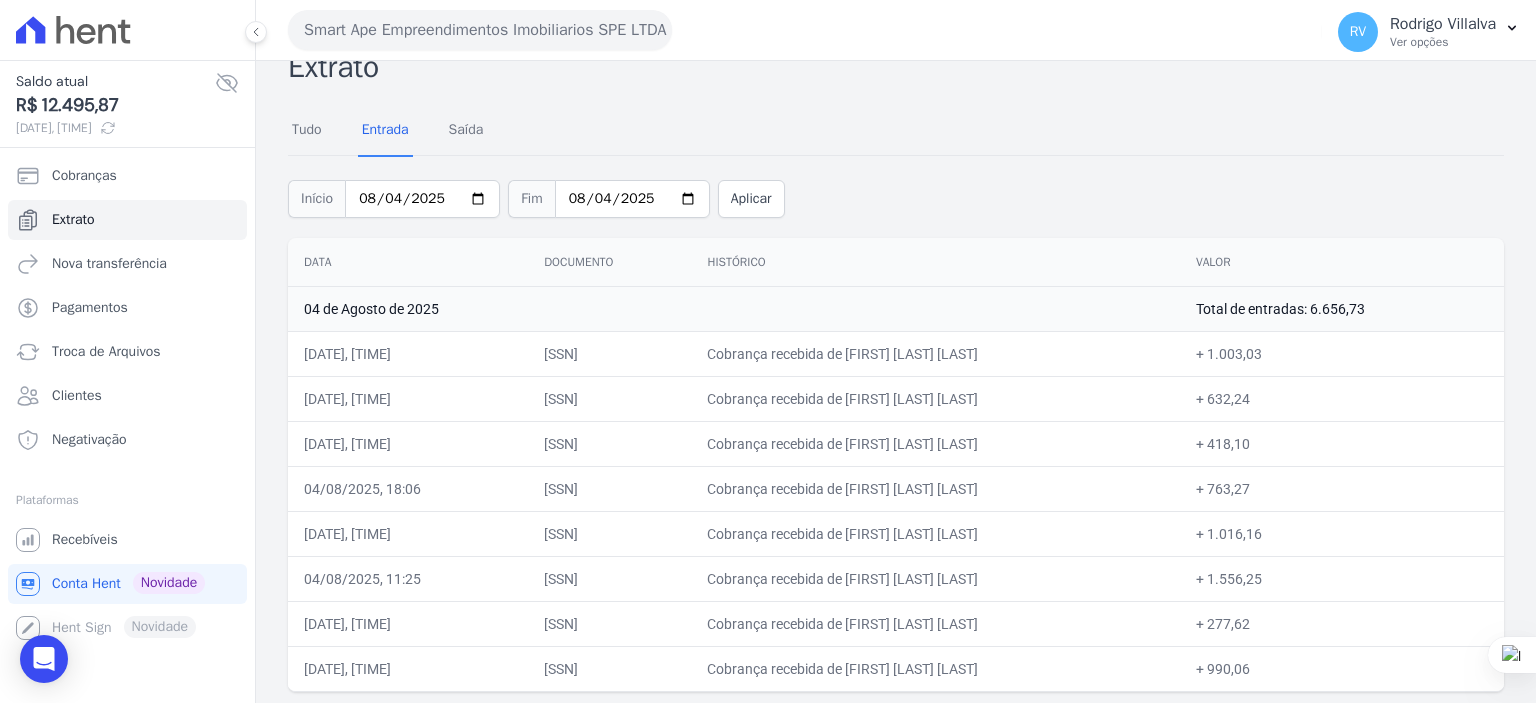 click on "Cobrança recebida de [FIRST] [LAST] [LAST]" at bounding box center (935, 668) 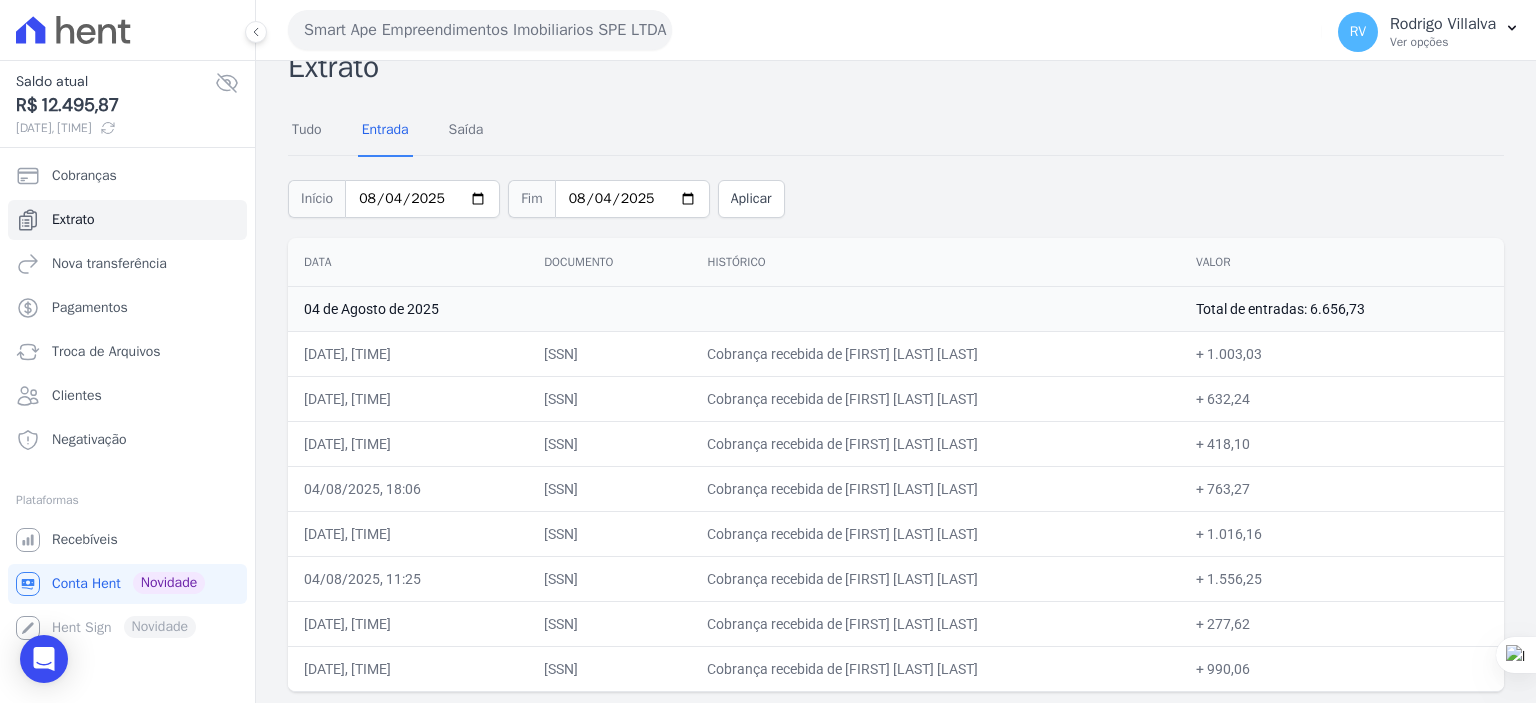 drag, startPoint x: 818, startPoint y: 663, endPoint x: 975, endPoint y: 667, distance: 157.05095 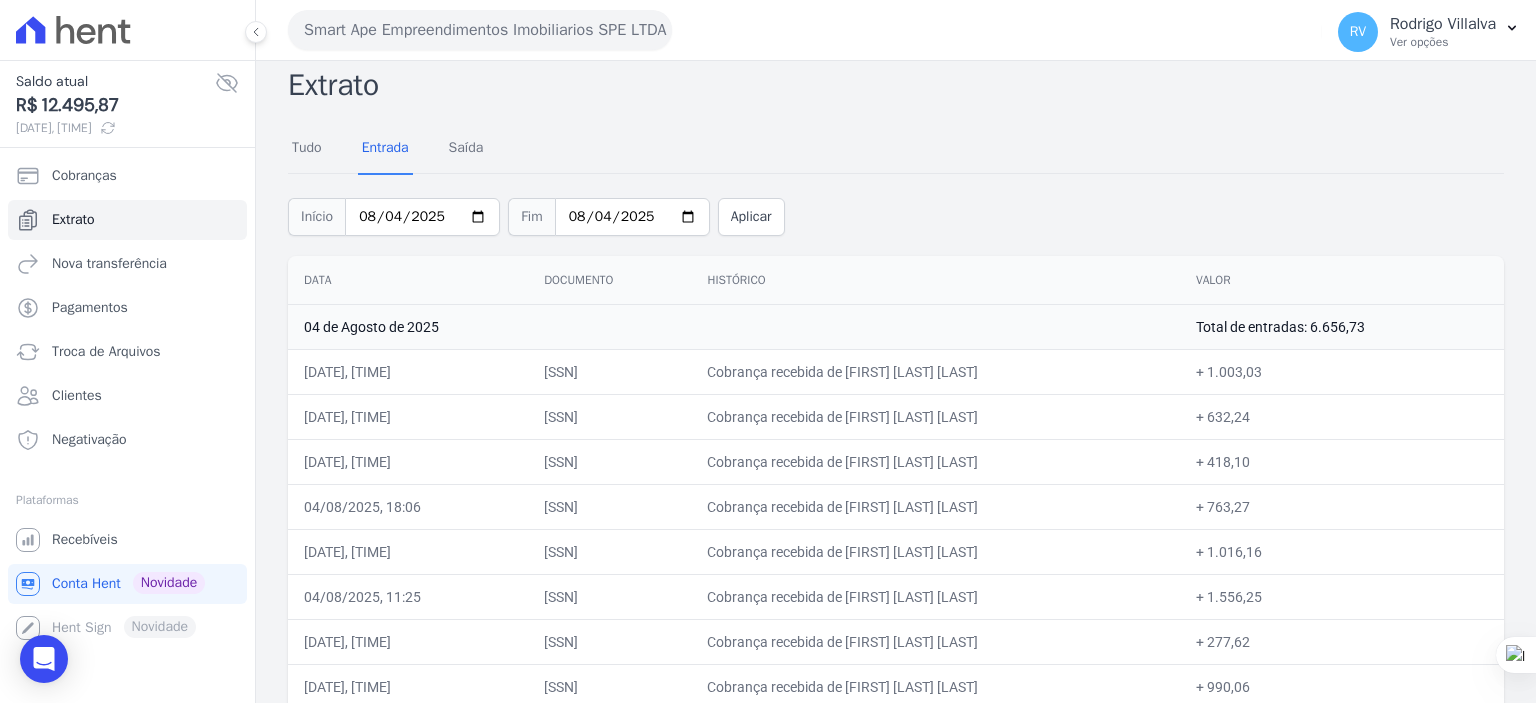 scroll, scrollTop: 0, scrollLeft: 0, axis: both 